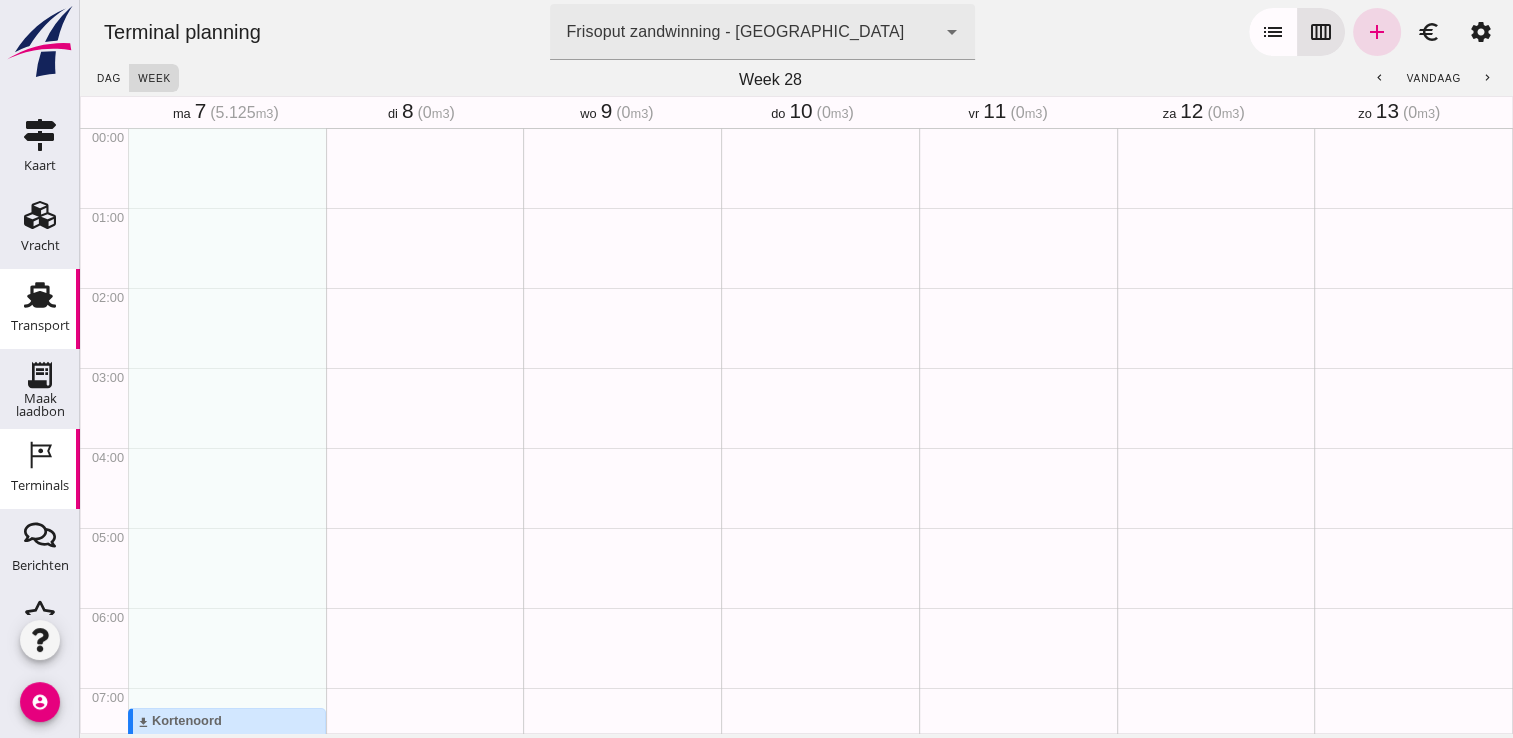 scroll, scrollTop: 0, scrollLeft: 0, axis: both 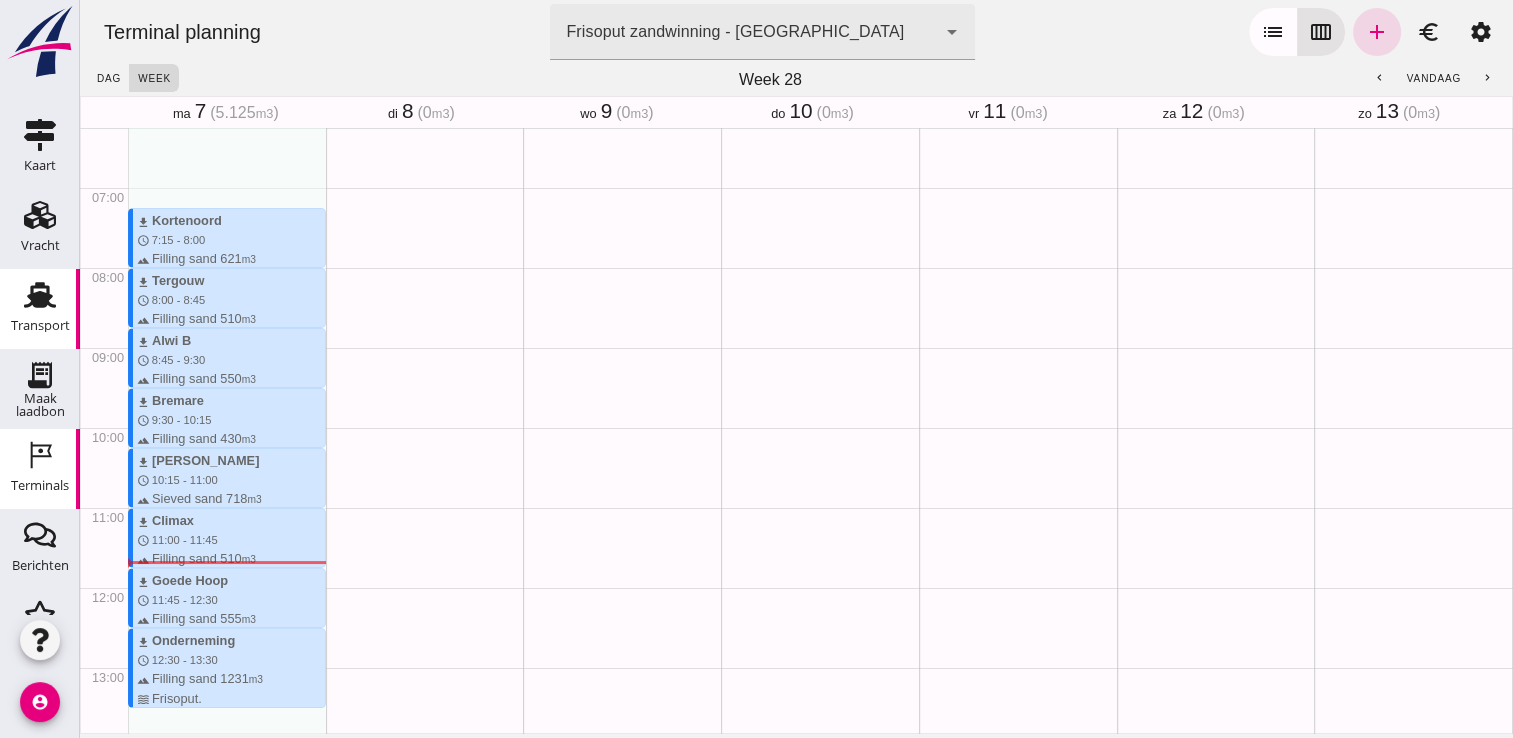 click on "Transport" at bounding box center [40, 325] 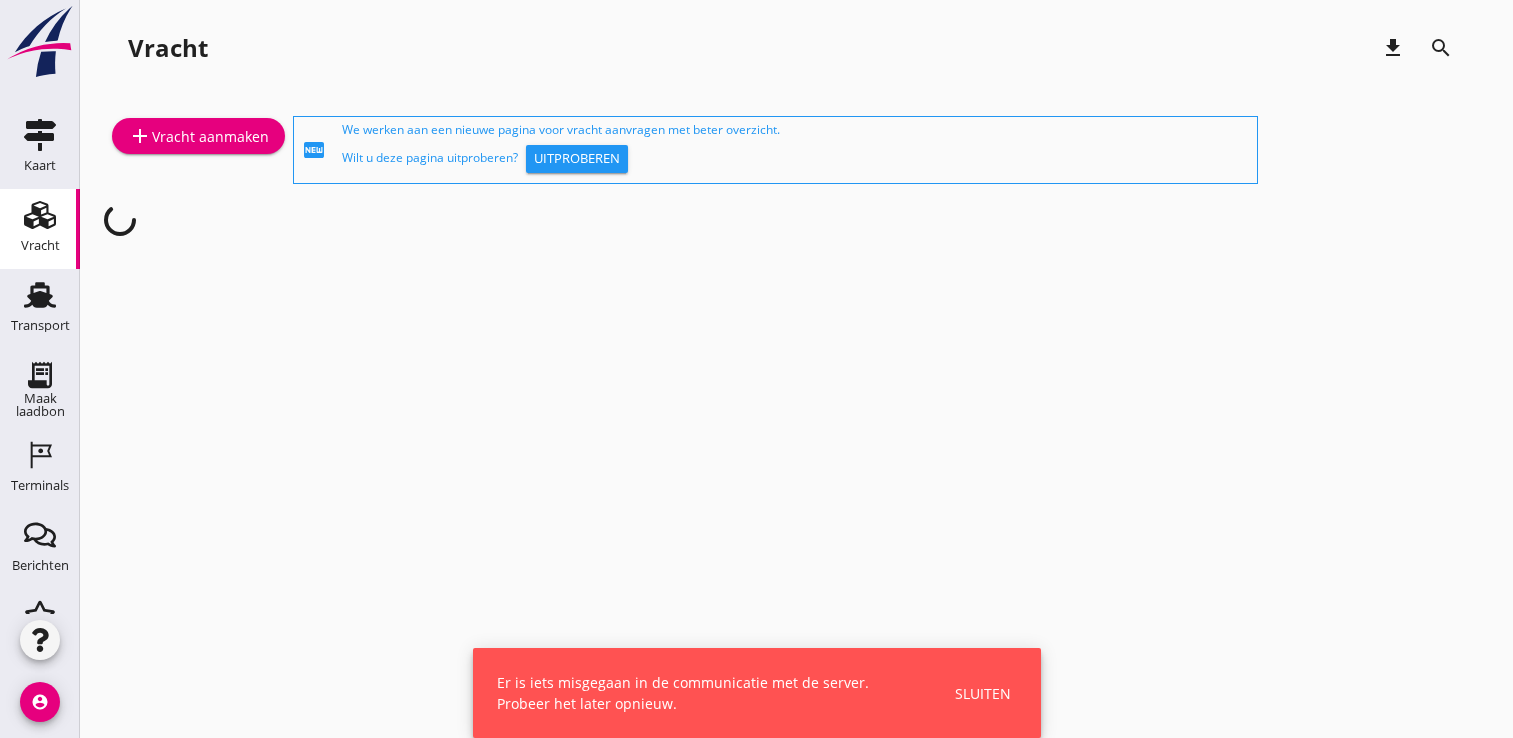 scroll, scrollTop: 0, scrollLeft: 0, axis: both 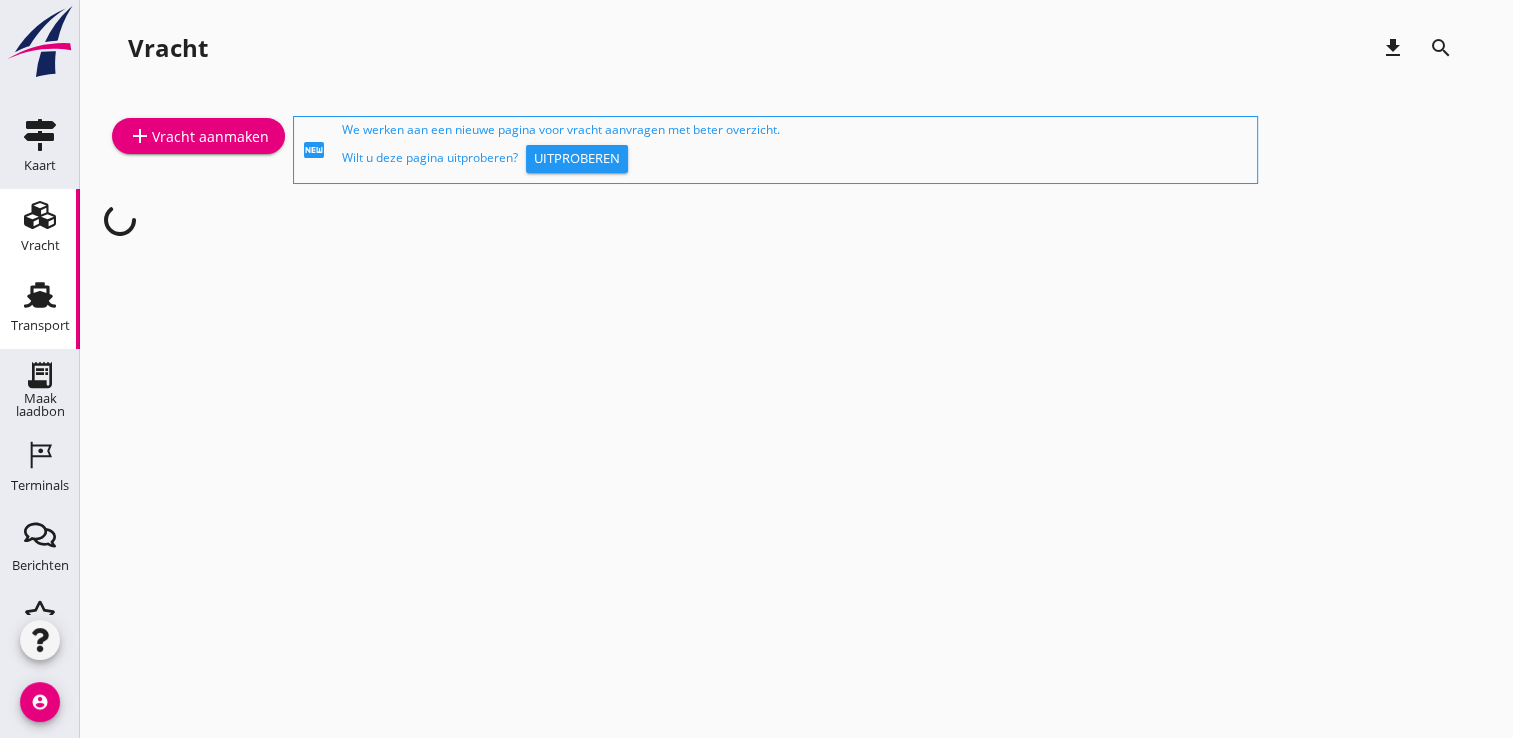 click on "Transport" at bounding box center [40, 295] 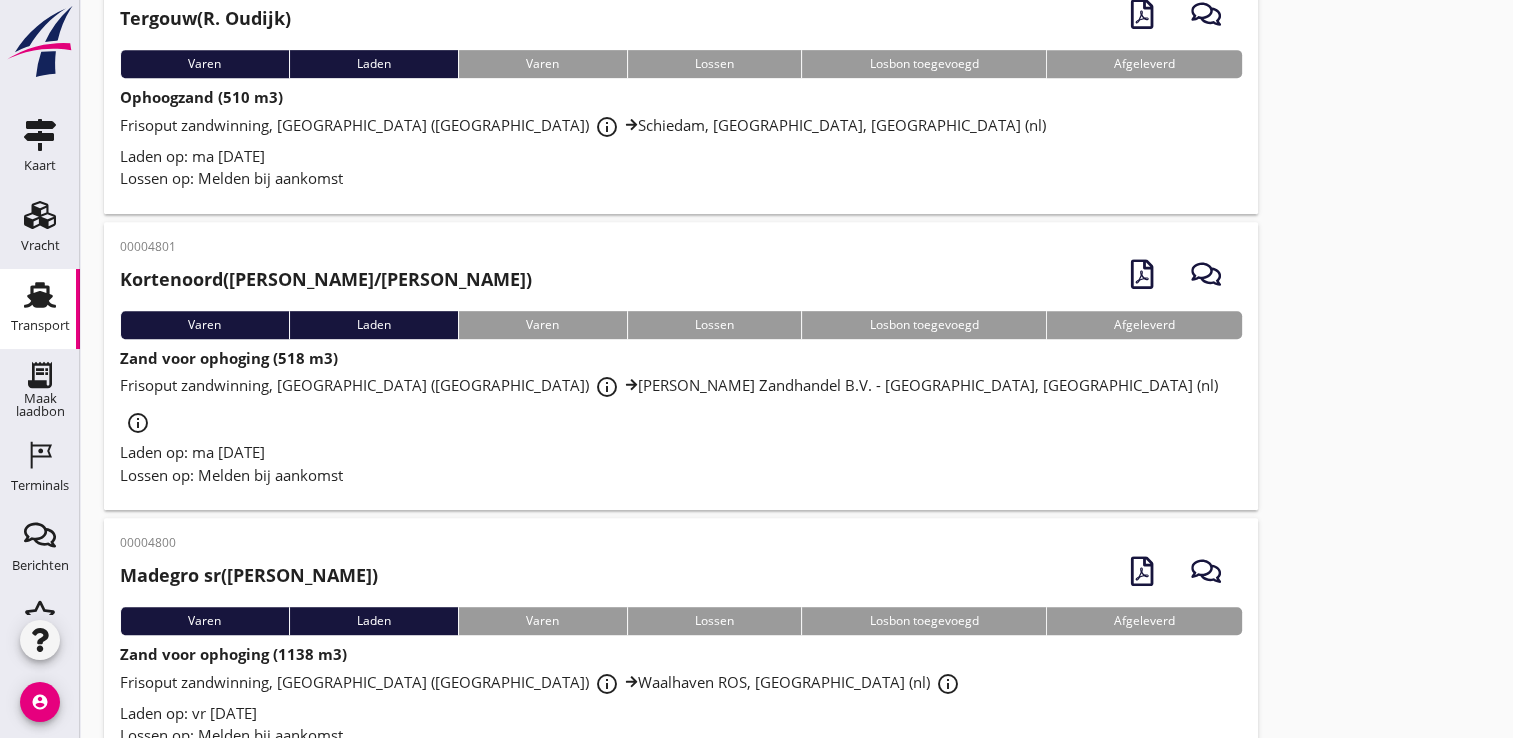 scroll, scrollTop: 1000, scrollLeft: 0, axis: vertical 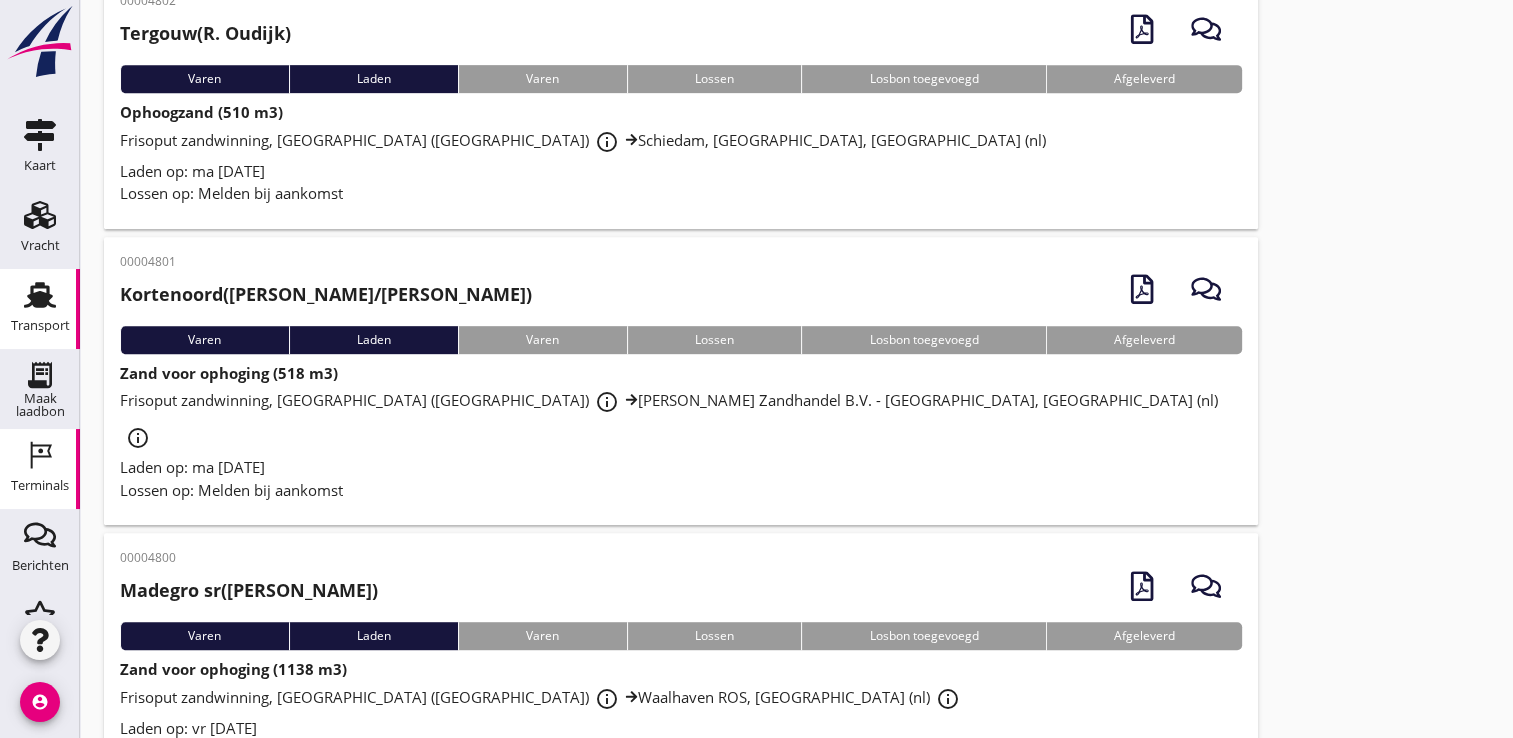 click on "Terminals" 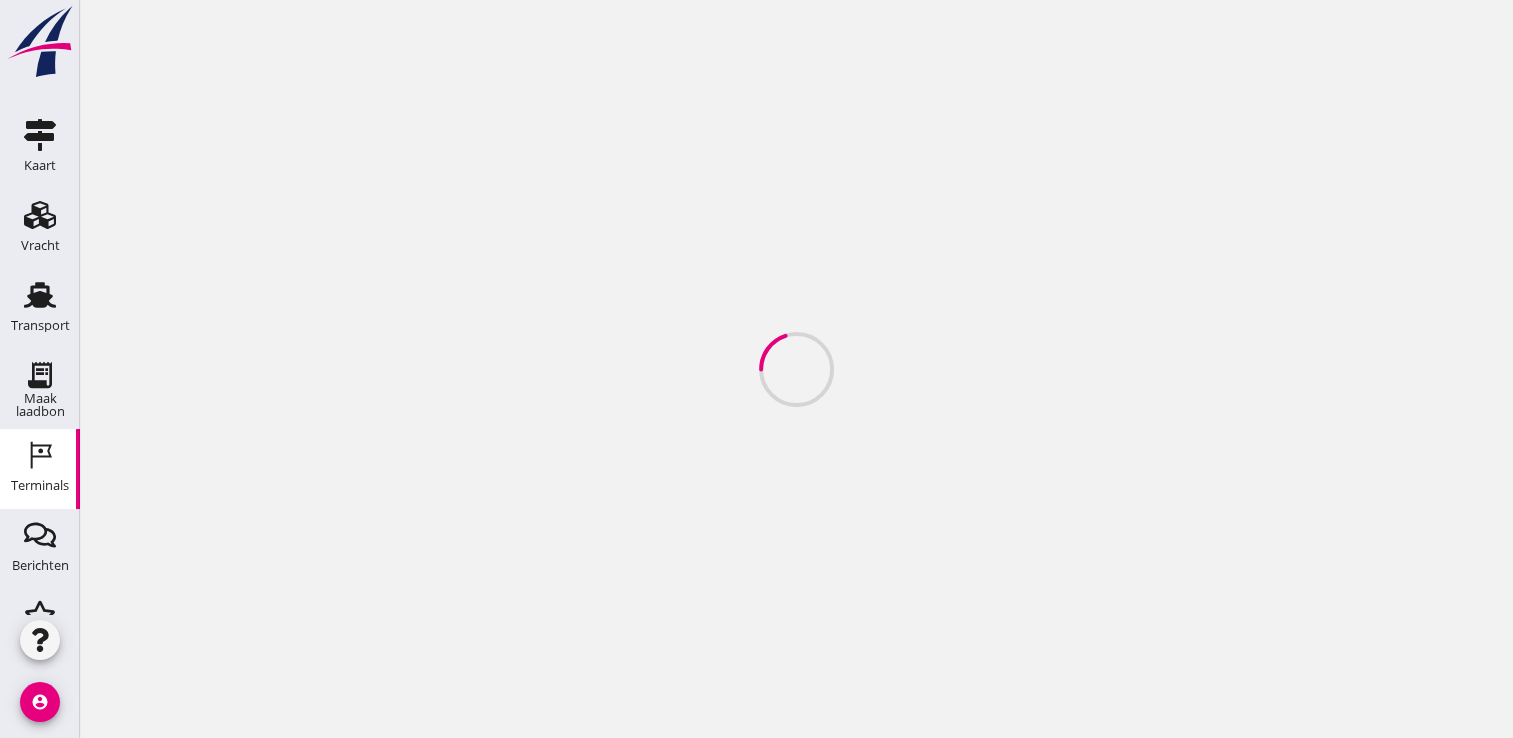 scroll, scrollTop: 0, scrollLeft: 0, axis: both 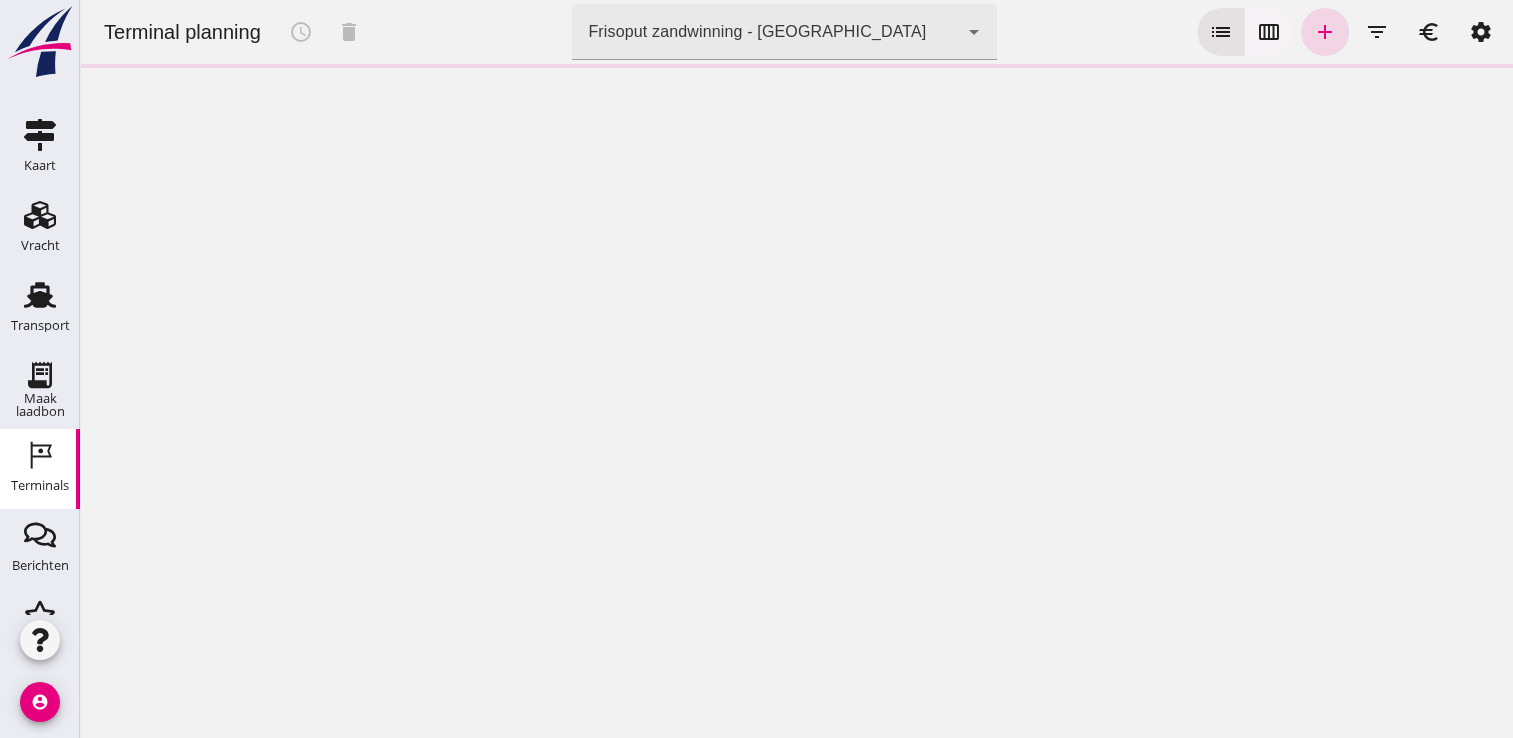 click on "calendar_view_week" 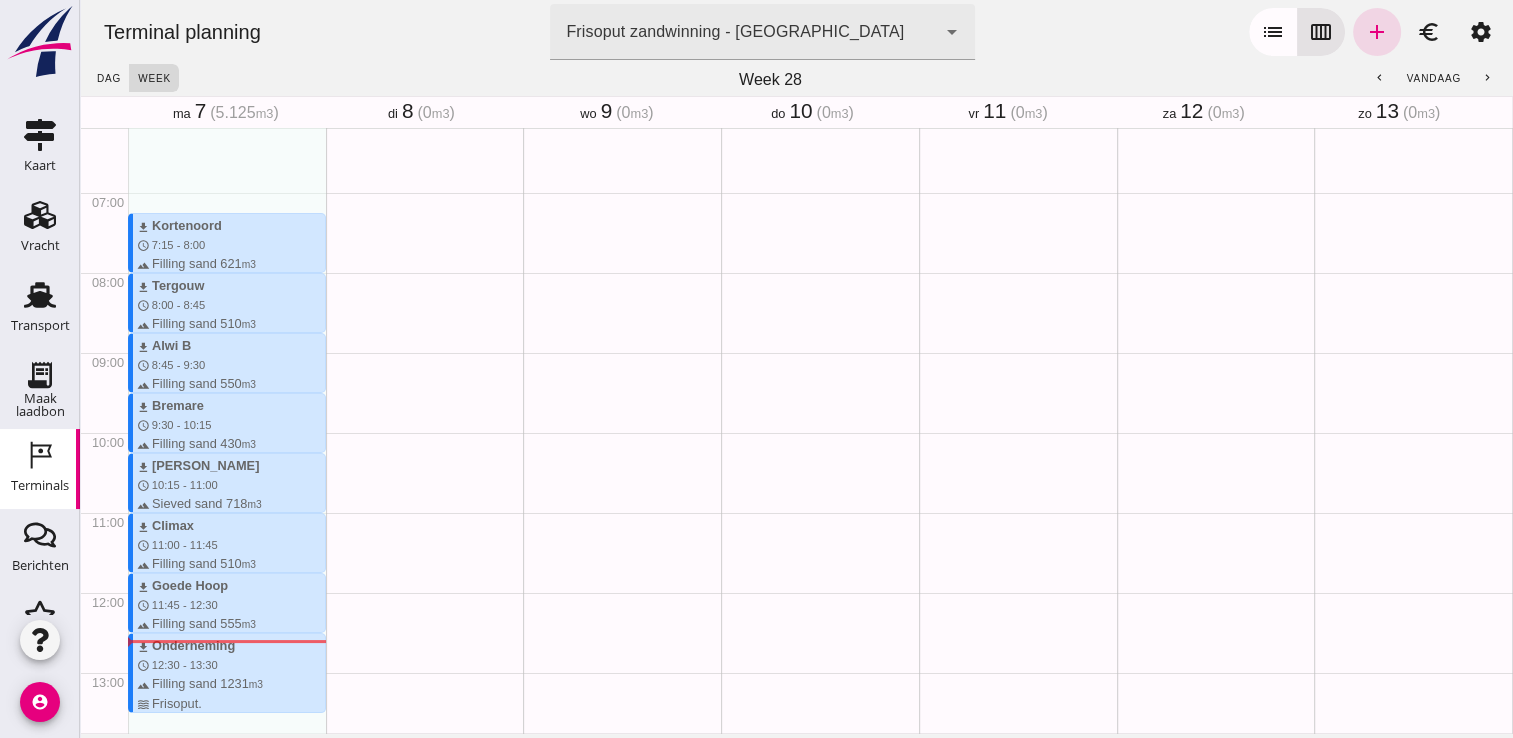 scroll, scrollTop: 460, scrollLeft: 0, axis: vertical 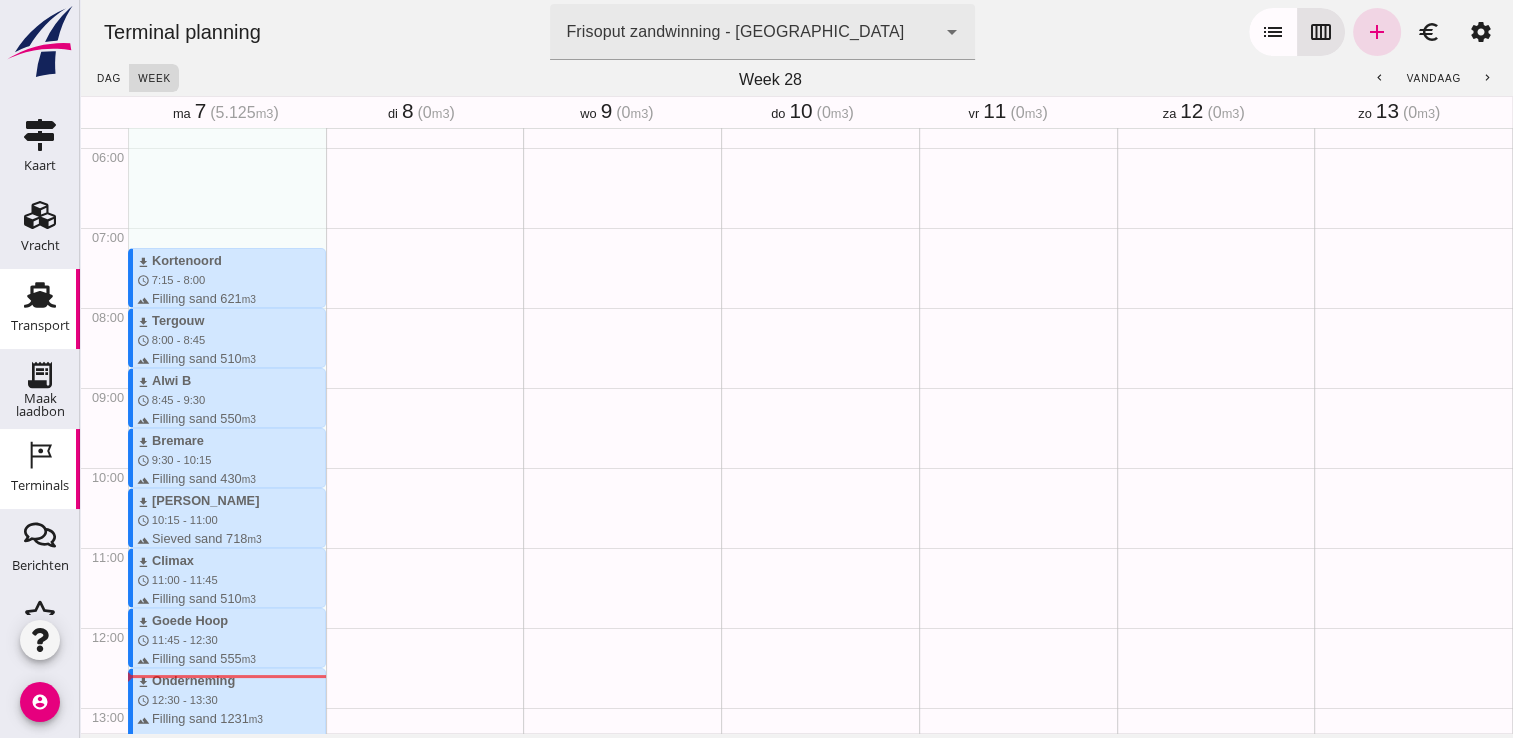 click on "Transport" at bounding box center (40, 295) 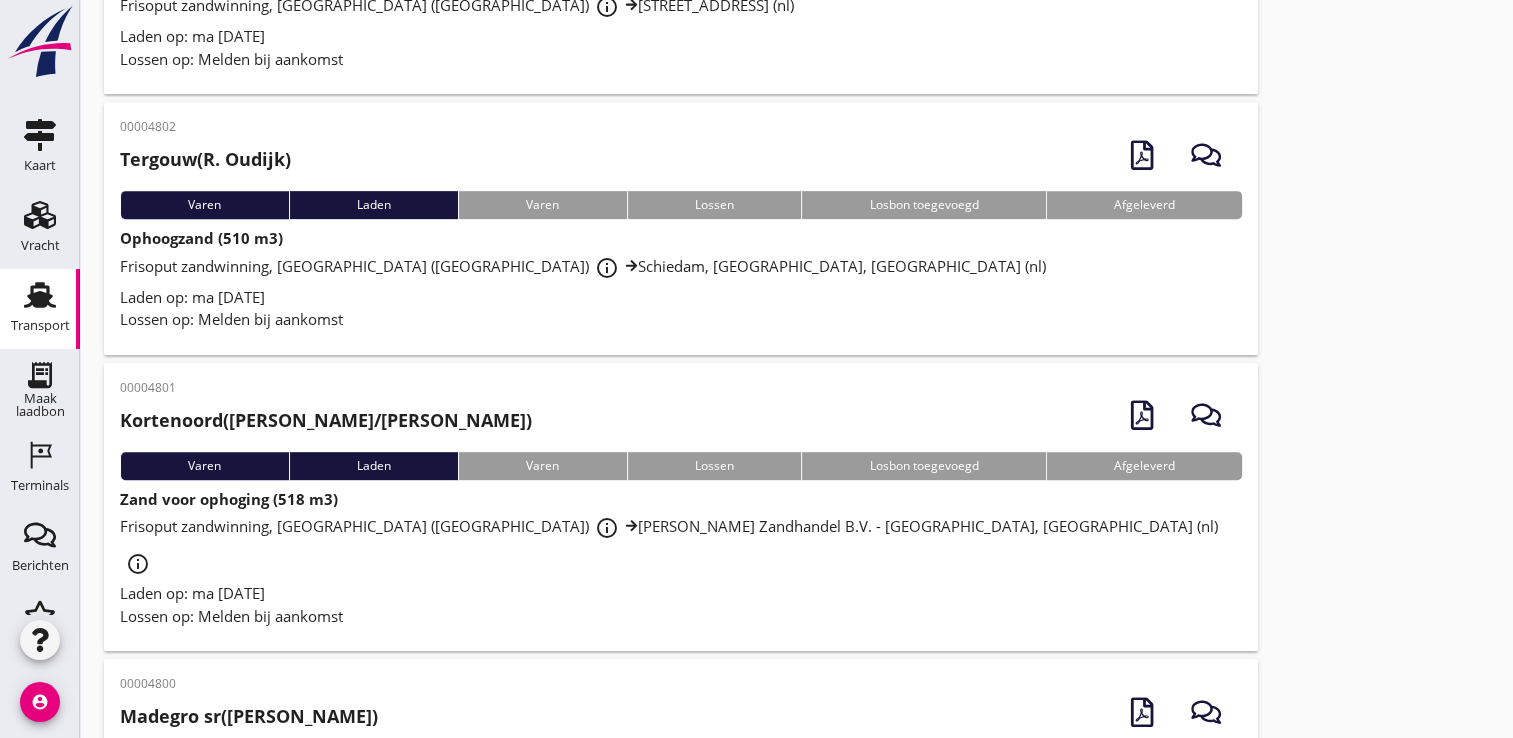 scroll, scrollTop: 1100, scrollLeft: 0, axis: vertical 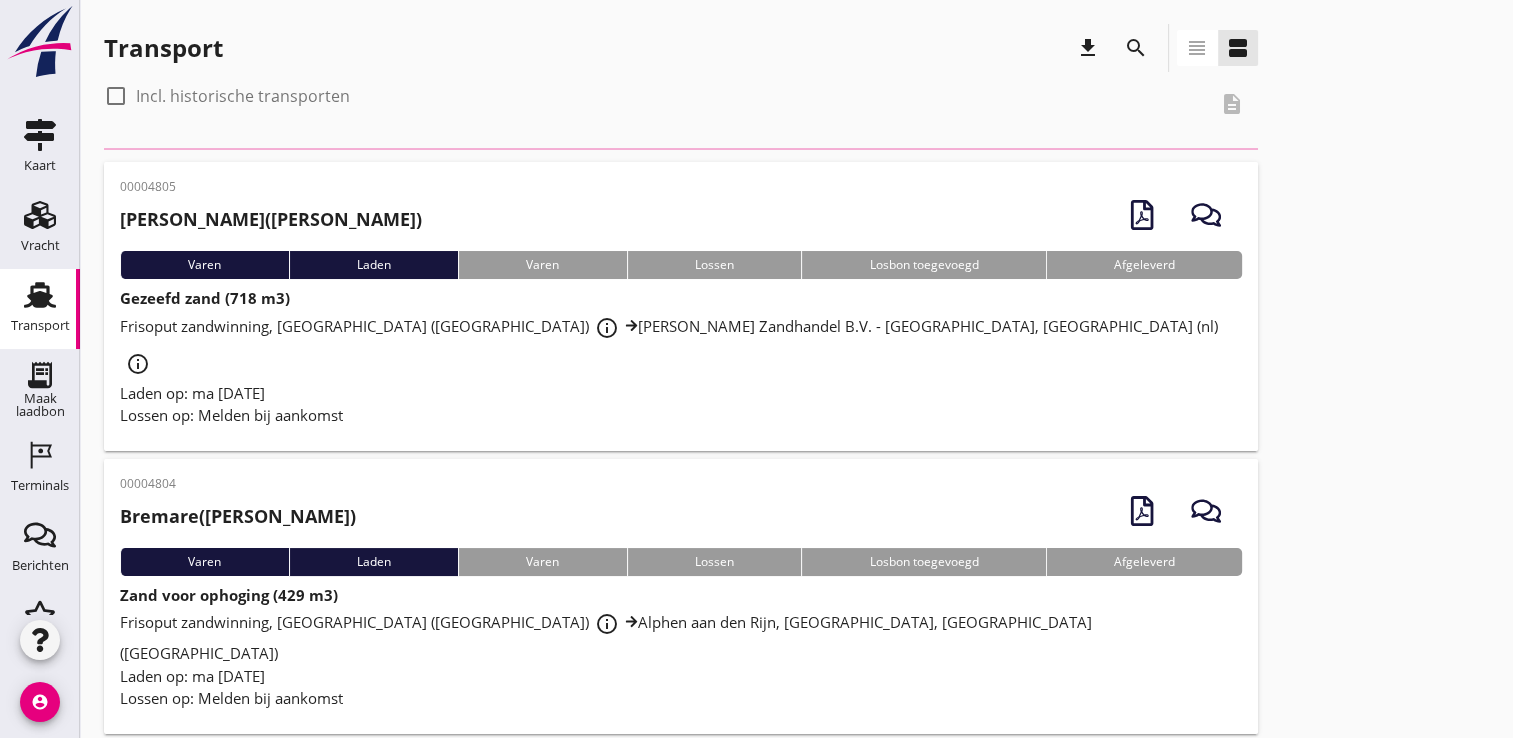 click on "account_circle" at bounding box center (40, 702) 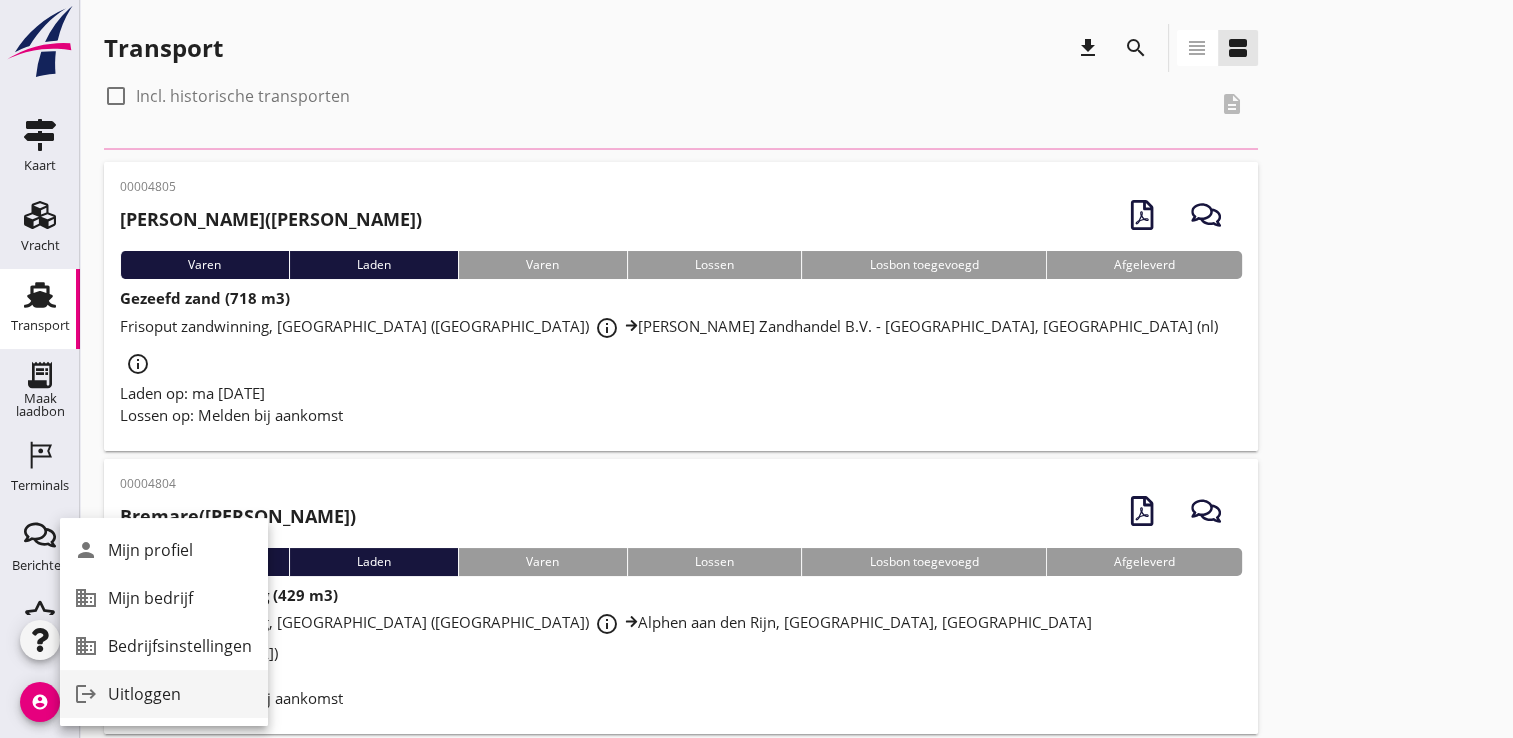 click on "logout" at bounding box center (86, 694) 